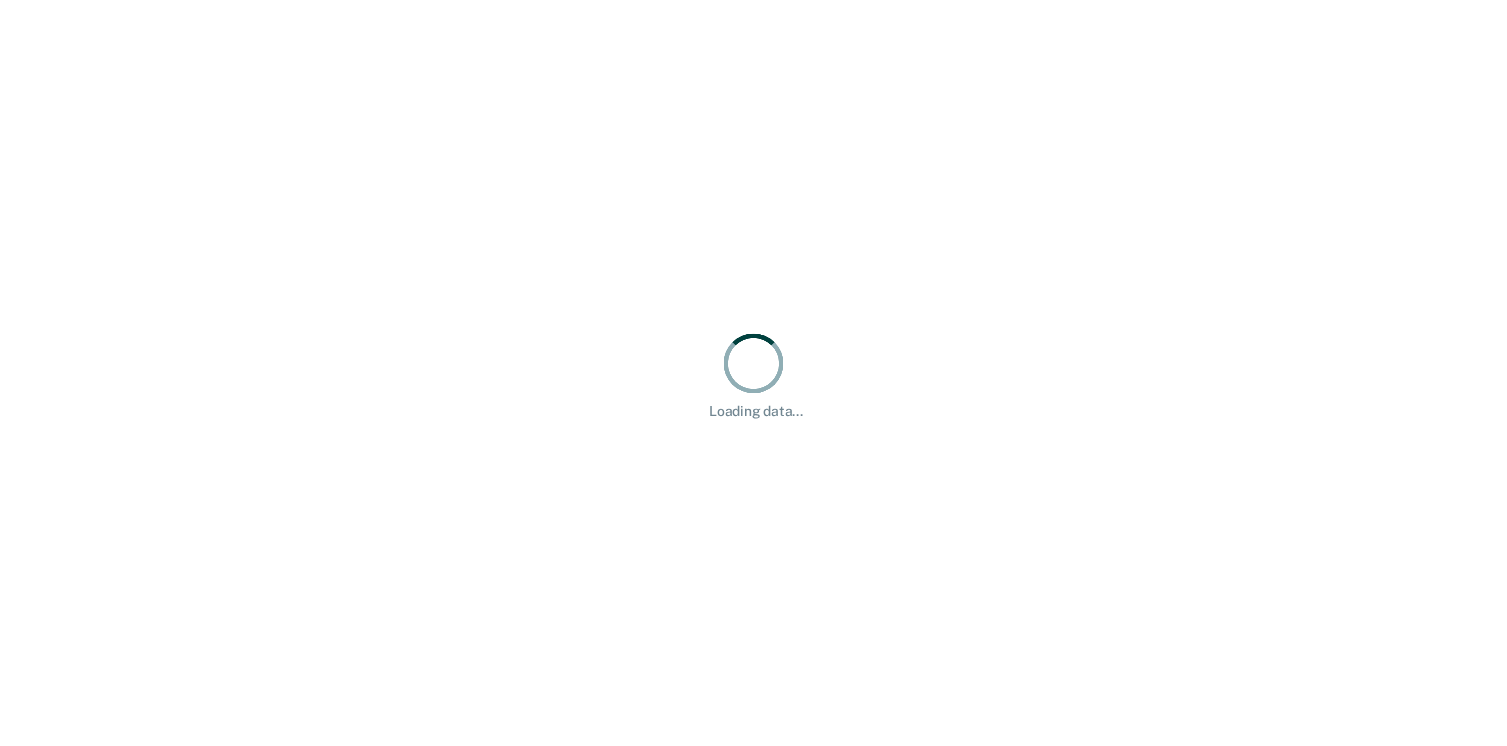 scroll, scrollTop: 0, scrollLeft: 0, axis: both 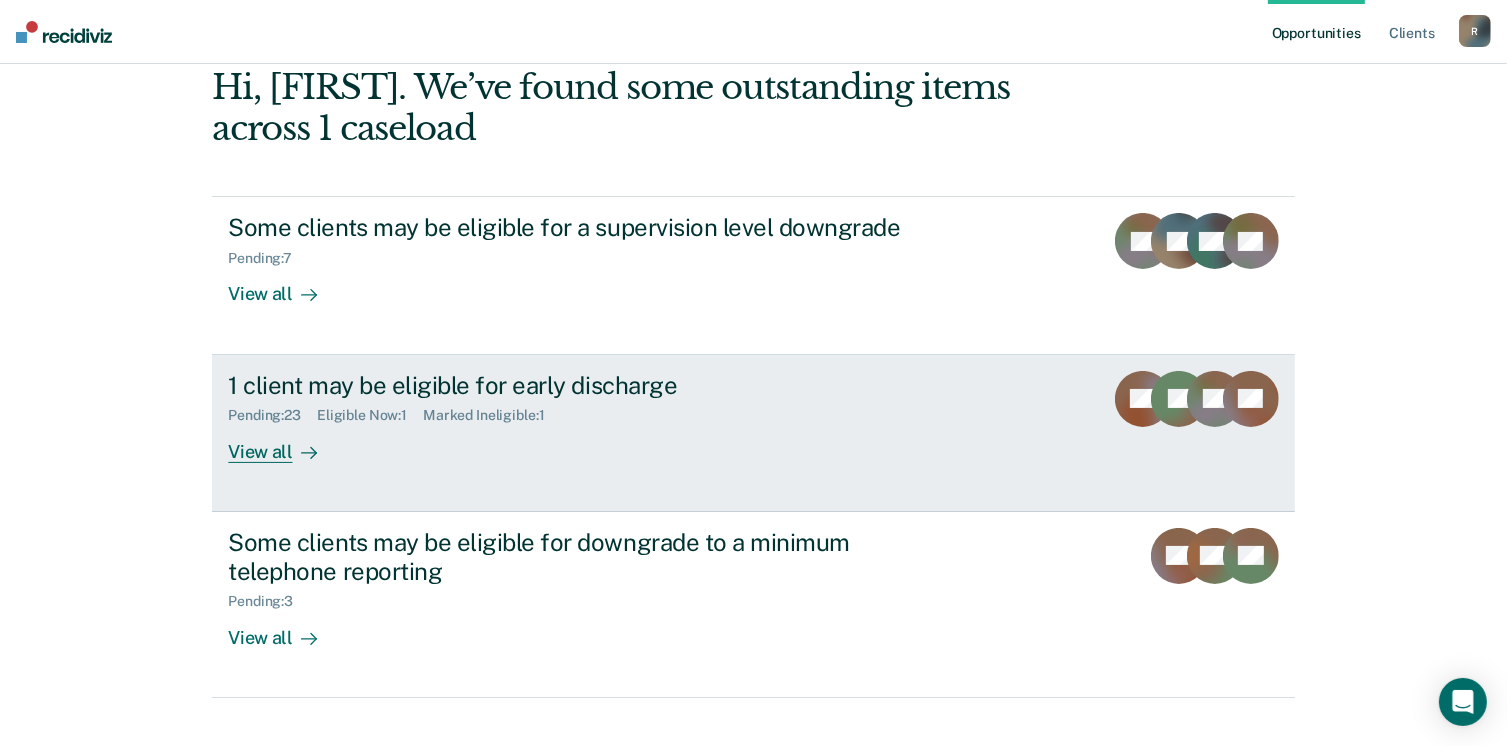 click on "Eligible Now :  1" at bounding box center [370, 415] 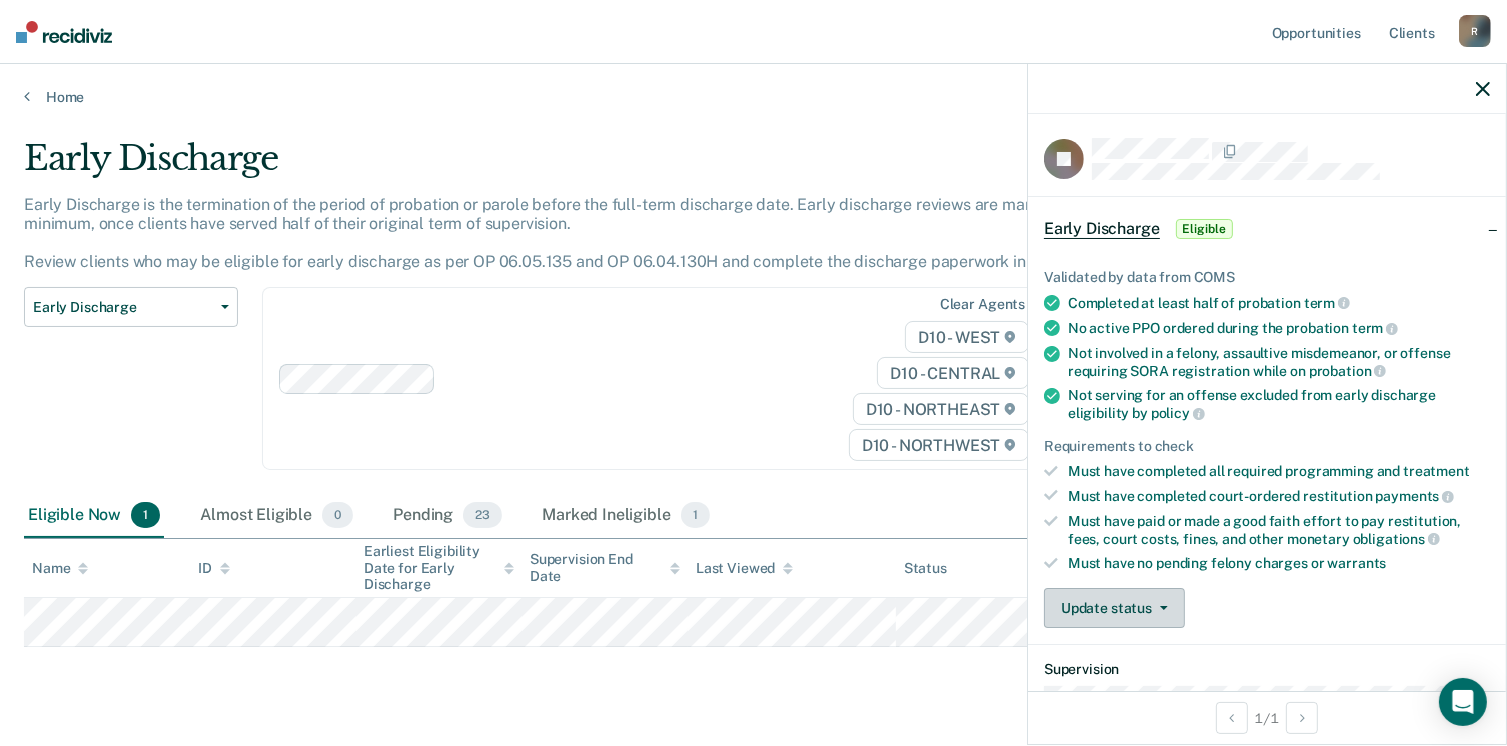 click on "Update status" at bounding box center [1114, 608] 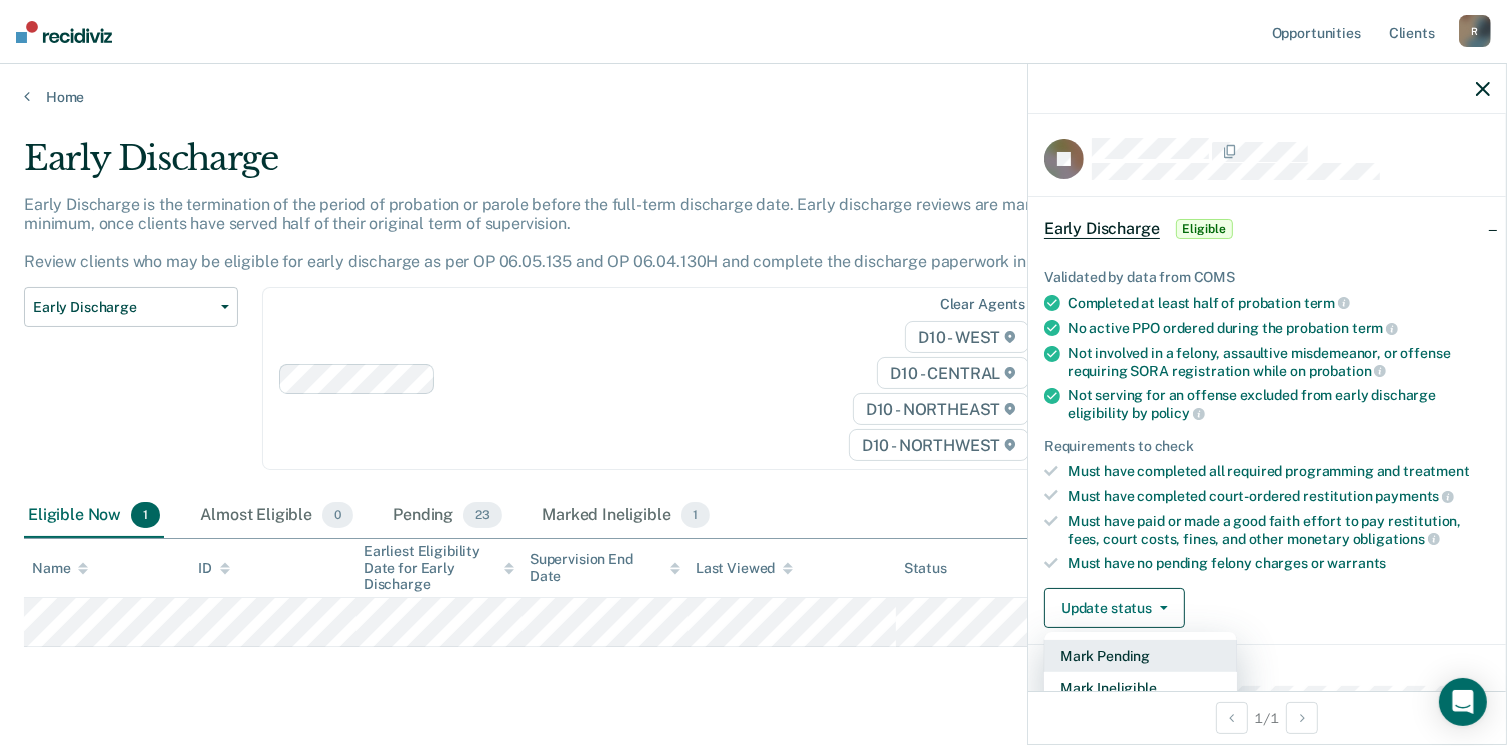 click on "Mark Pending" at bounding box center (1140, 656) 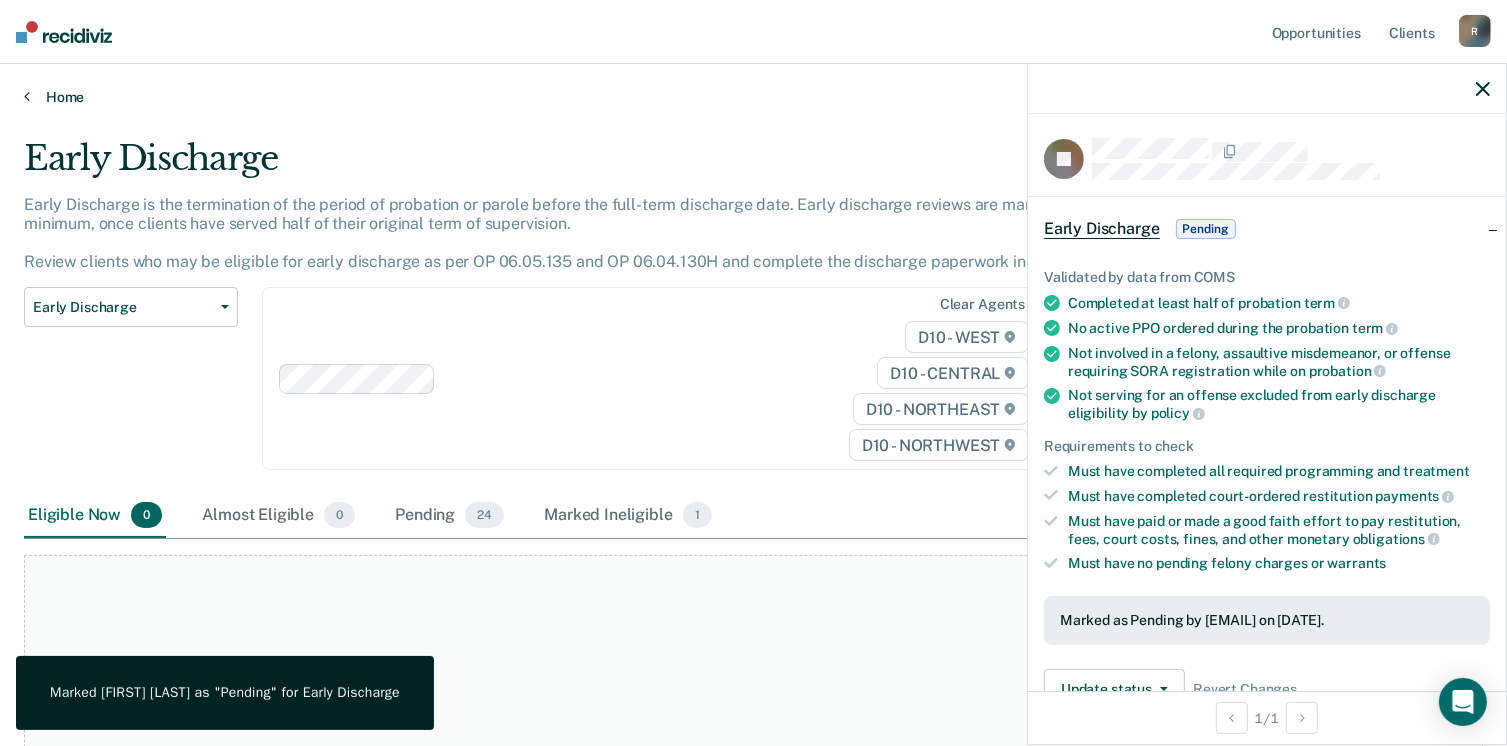 click on "Home" at bounding box center (753, 97) 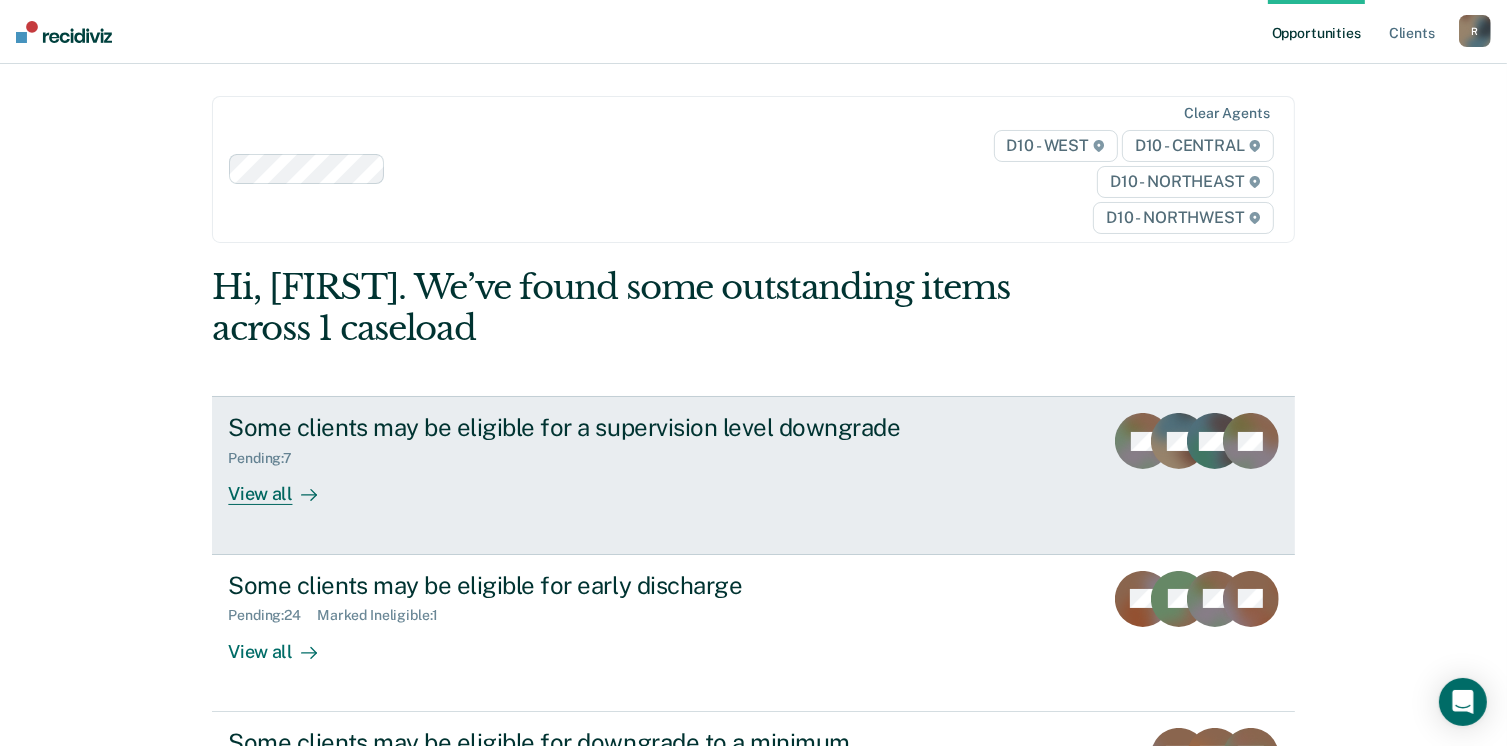 click on "View all" at bounding box center [284, 486] 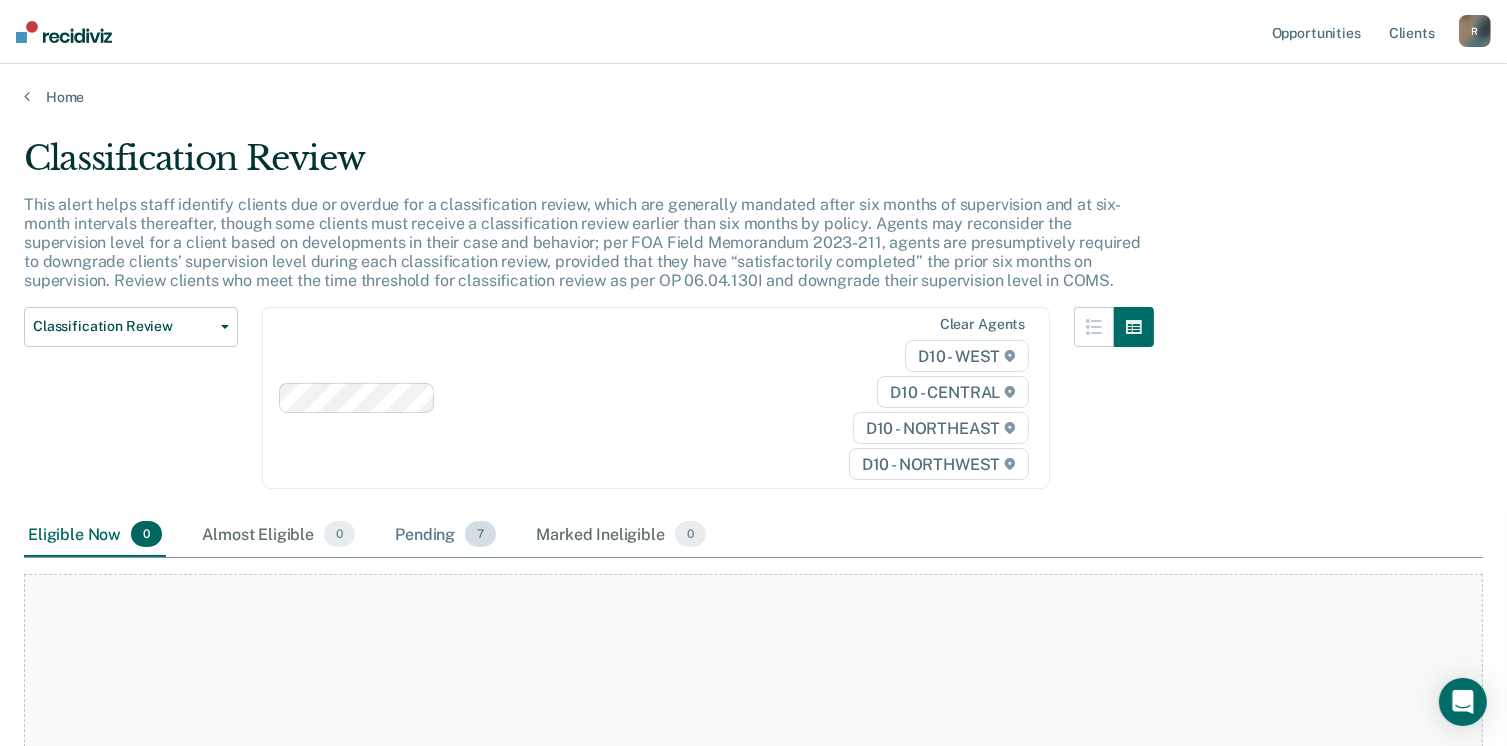 click on "Pending 7" at bounding box center [445, 535] 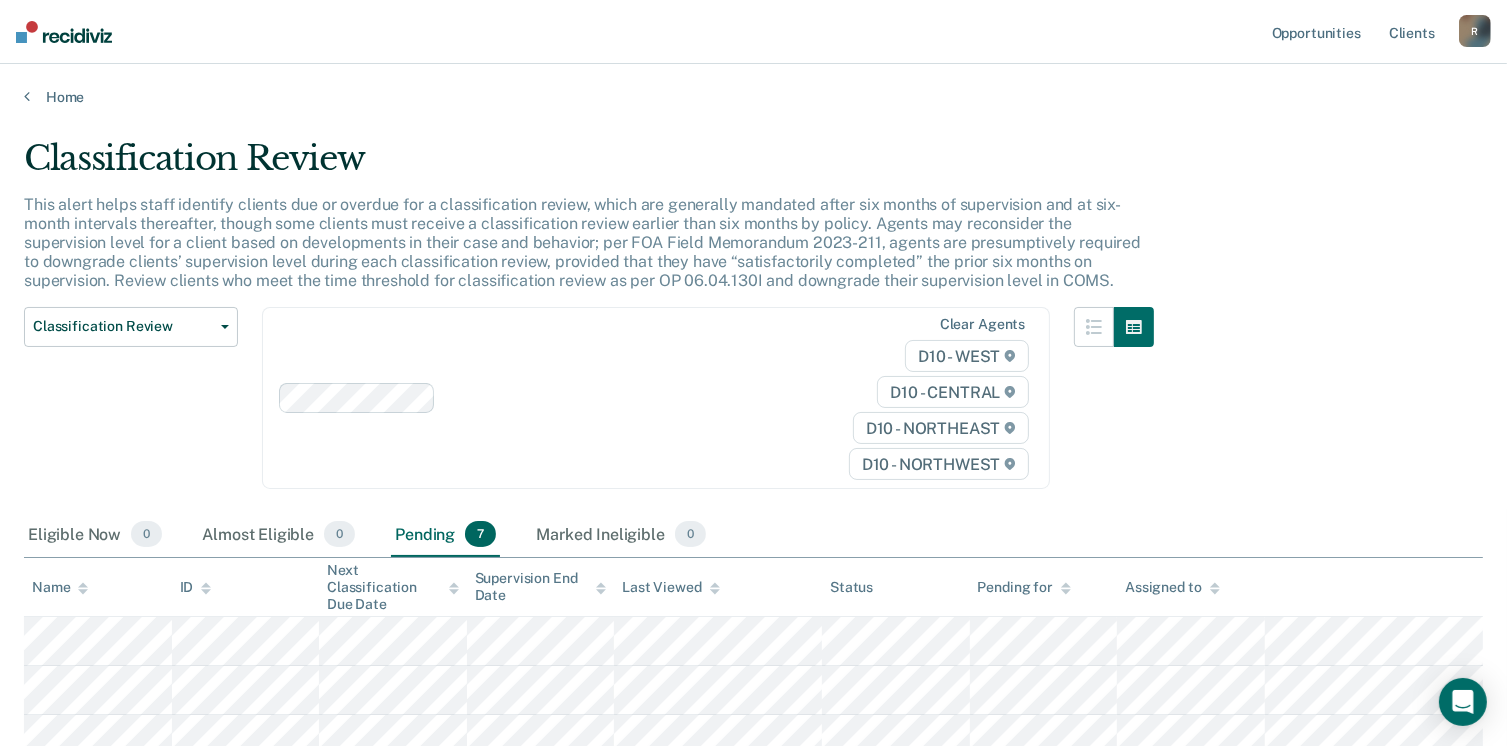 scroll, scrollTop: 100, scrollLeft: 0, axis: vertical 